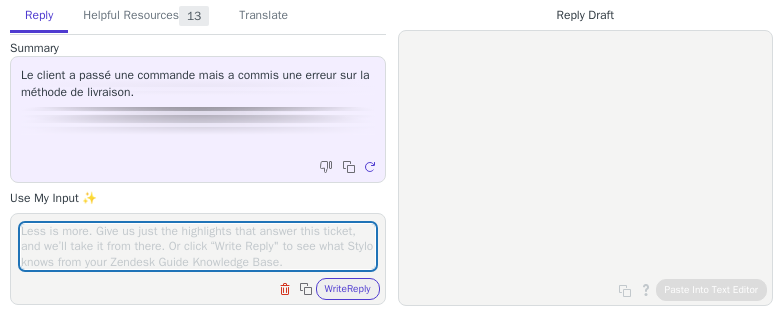 scroll, scrollTop: 0, scrollLeft: 0, axis: both 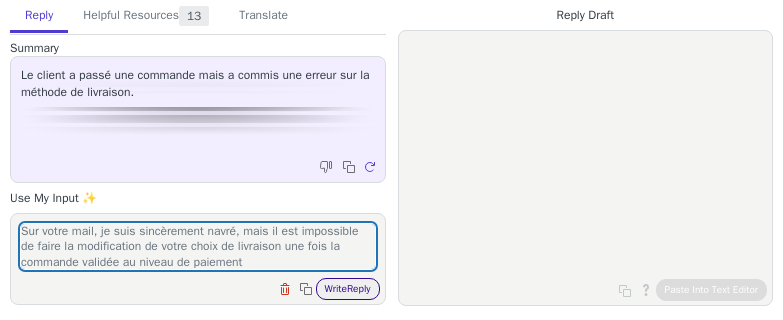type on "Sur votre mail, je suis sincèrement navré, mais il est impossible de faire la modification de votre choix de livraison une fois la commande validée au niveau de paiement" 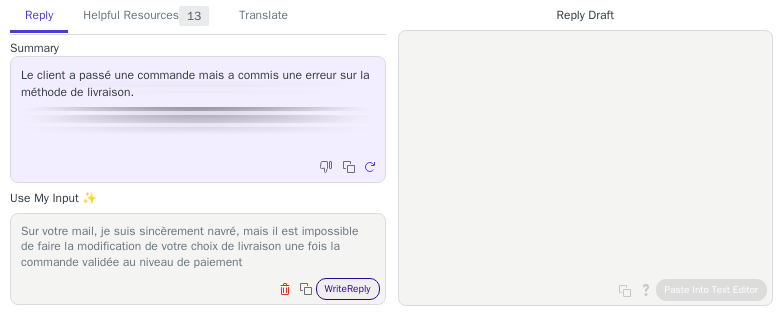click on "Write  Reply" at bounding box center [348, 289] 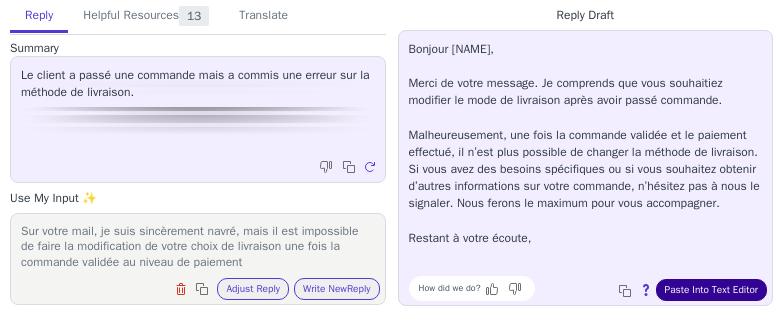click on "Paste Into Text Editor" at bounding box center (711, 290) 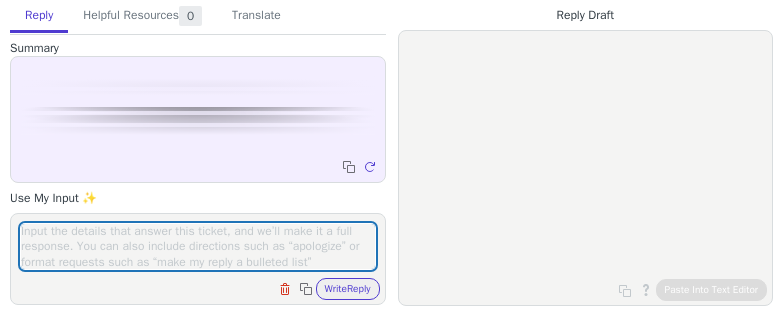 scroll, scrollTop: 0, scrollLeft: 0, axis: both 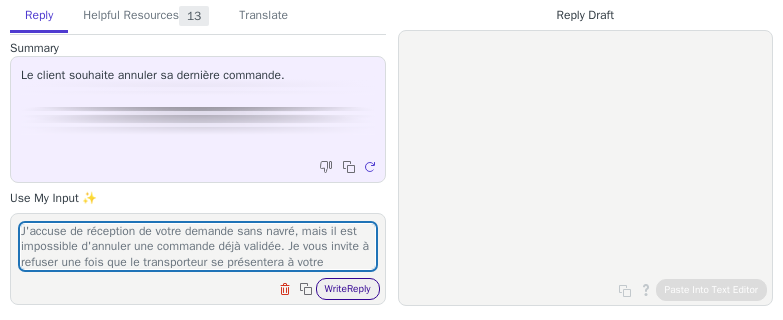 type on "J'accuse de réception de votre demande sans navré, mais il est impossible d'annuler une commande déjà validée. Je vous invite à refuser une fois que le transporteur se présentera à votre [ADDRESS]." 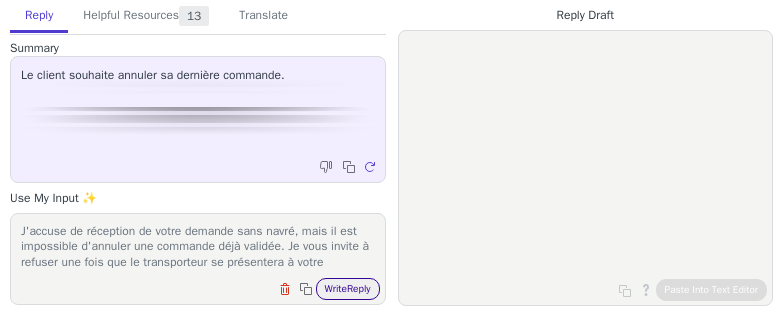 click on "Write  Reply" at bounding box center [348, 289] 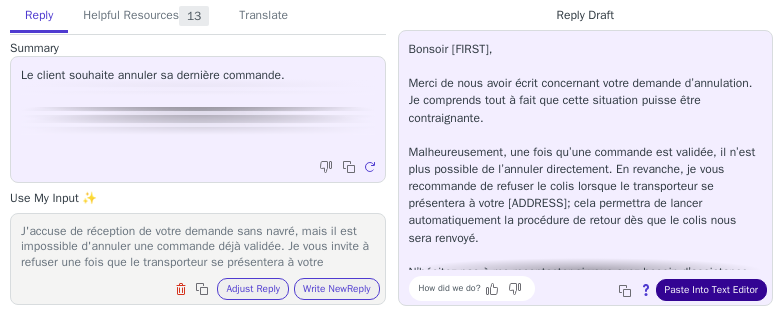 click on "Paste Into Text Editor" at bounding box center (711, 290) 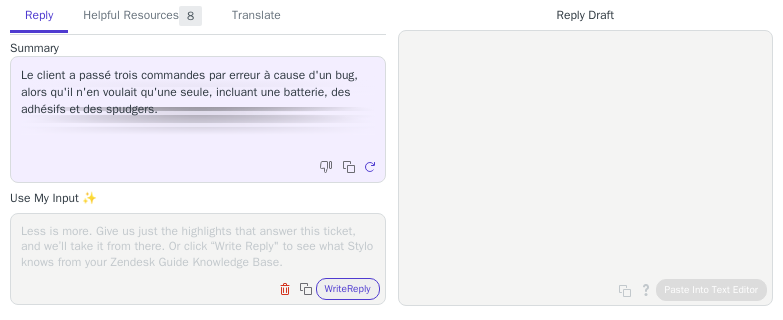 scroll, scrollTop: 0, scrollLeft: 0, axis: both 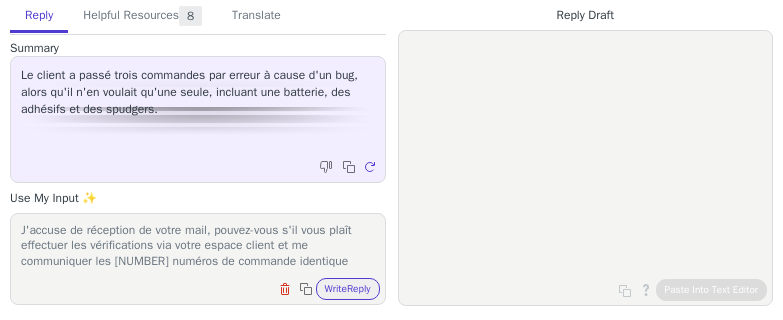 drag, startPoint x: 310, startPoint y: 261, endPoint x: 258, endPoint y: 267, distance: 52.34501 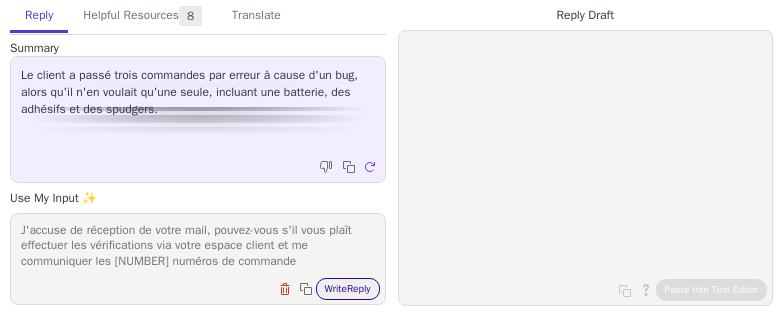 type on "J'accuse de réception de votre mail, pouvez-vous s'il vous plaît effectuer les vérifications via votre espace client et me communiquer les 3 numéros de commande" 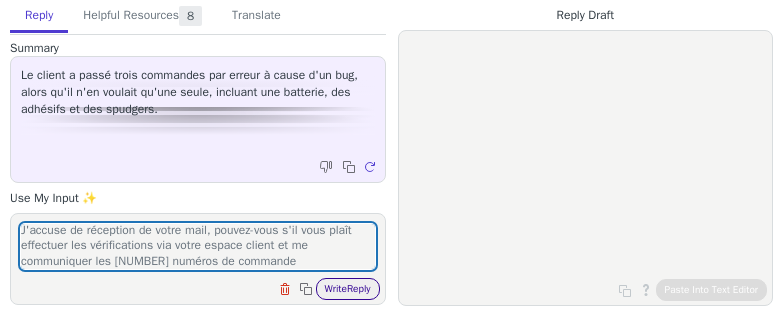 click on "Write  Reply" at bounding box center [348, 289] 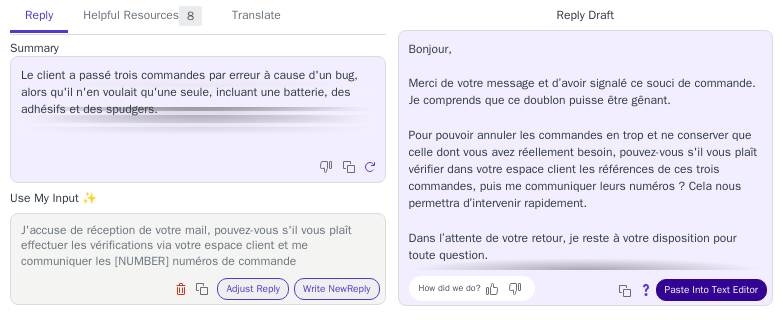 click on "Paste Into Text Editor" at bounding box center [711, 290] 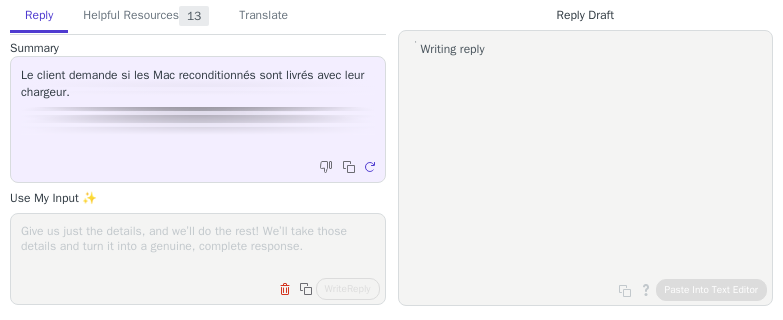 scroll, scrollTop: 0, scrollLeft: 0, axis: both 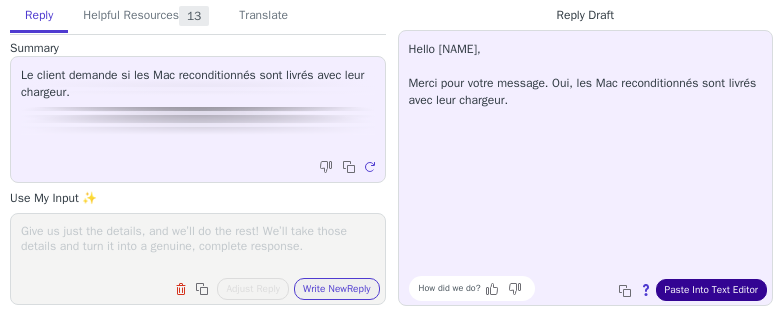 click on "Paste Into Text Editor" at bounding box center [711, 290] 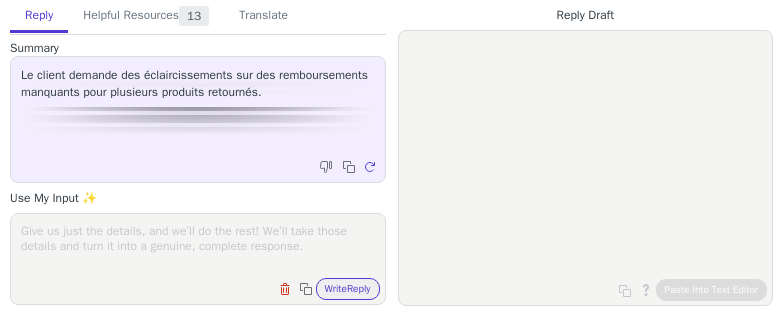 scroll, scrollTop: 0, scrollLeft: 0, axis: both 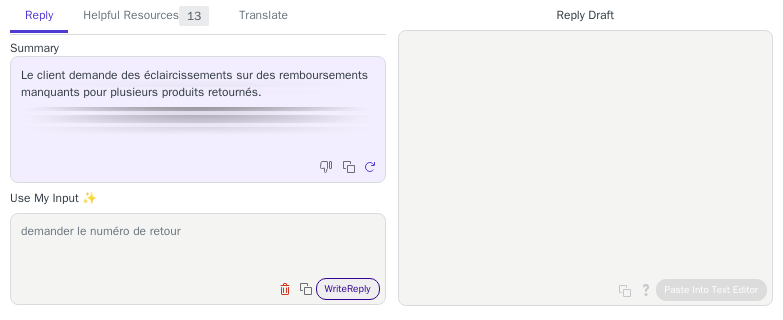 type on "demander le numéro de retour" 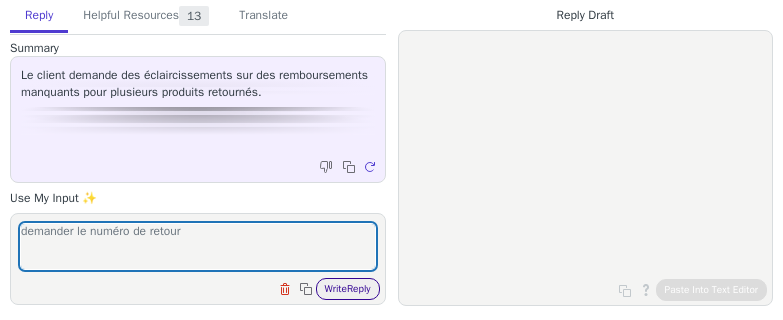 click on "Write  Reply" at bounding box center [348, 289] 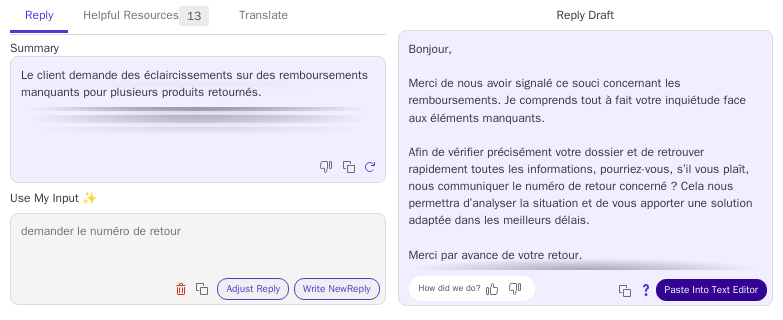 click on "Paste Into Text Editor" at bounding box center (711, 290) 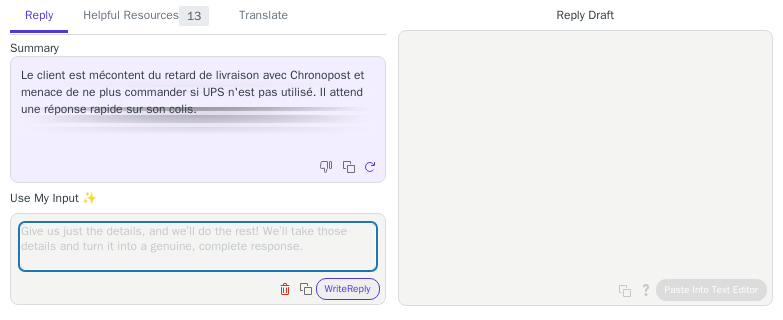 scroll, scrollTop: 0, scrollLeft: 0, axis: both 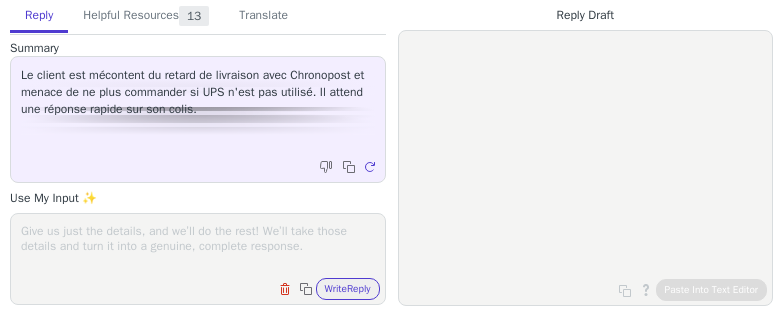 click at bounding box center [198, 246] 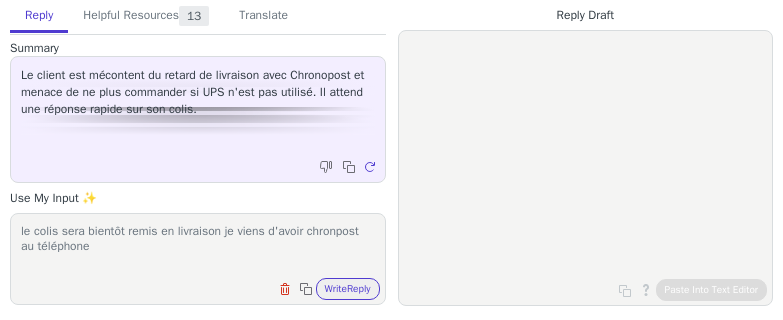 type on "le colis sera bientôt remis en livraison je viens d'avoir chronpost au téléphone" 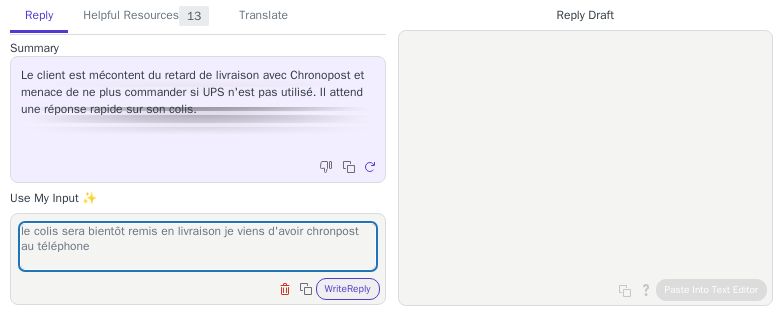 click on "le colis sera bientôt remis en livraison je viens d'avoir chronpost au téléphone Clear field Copy to clipboard Write Reply" at bounding box center [198, 259] 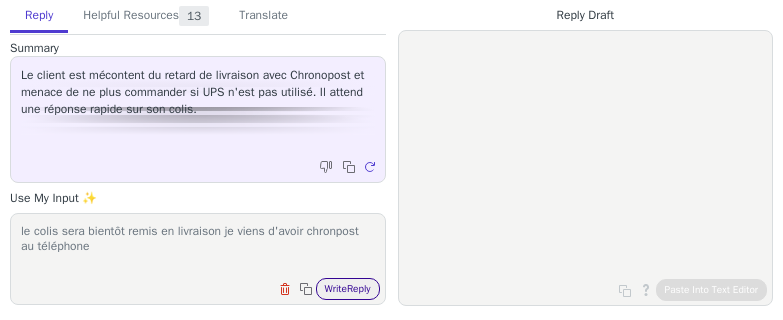 click on "Write  Reply" at bounding box center [348, 289] 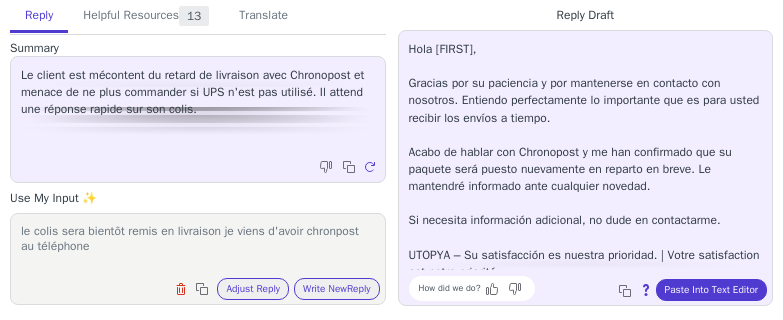 click on "Hola [FIRST], Gracias por su paciencia y por mantenerse en contacto con nosotros. Entiendo perfectamente lo importante que es para usted recibir los envíos a tiempo. Acabo de hablar con Chronopost y me han confirmado que su paquete será puesto nuevamente en reparto en breve. Le mantendré informado ante cualquier novedad. Si necesita información adicional, no dude en contactarme. UTOPYA – Su satisfacción es nuestra prioridad. | Votre satisfaction est notre priorité. How did we do? Copy to clipboard About this reply Paste Into Text Editor" at bounding box center (586, 168) 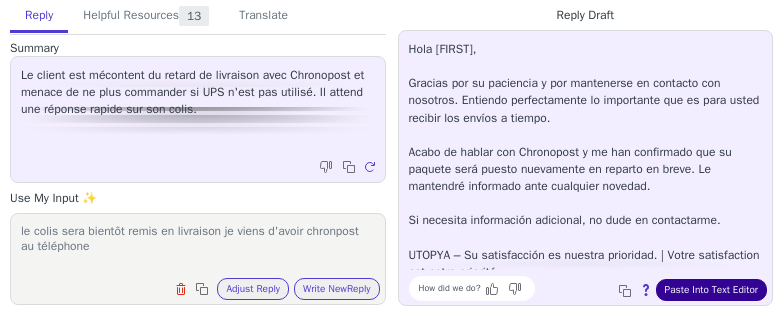 click on "Paste Into Text Editor" at bounding box center (711, 290) 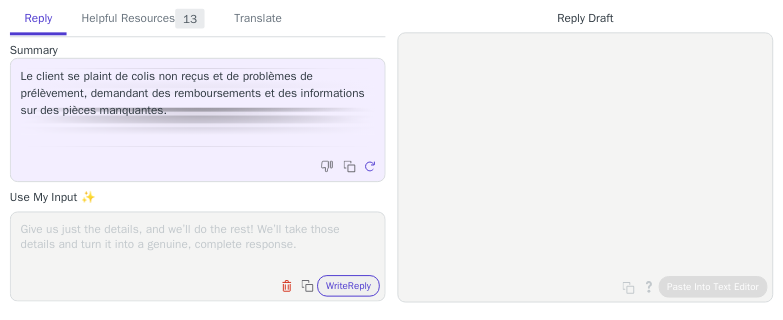scroll, scrollTop: 0, scrollLeft: 0, axis: both 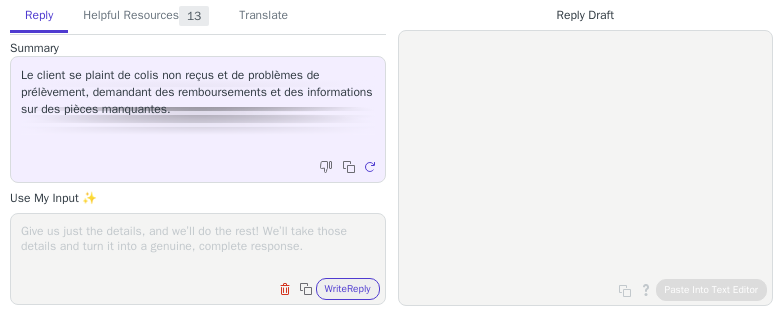 click at bounding box center (198, 246) 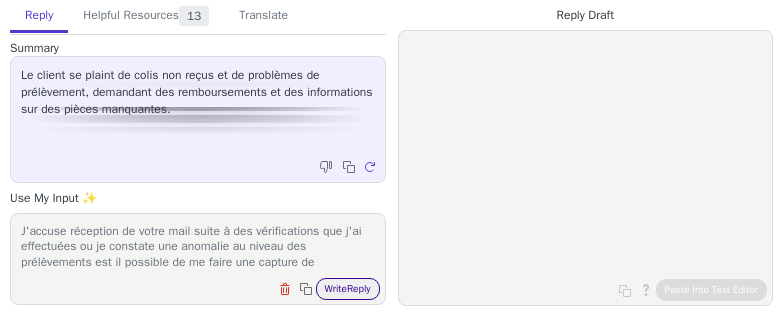 type on "J'accuse réception de votre mail suite à des vérifications que j'ai effectuées ou je constate une anomalie au niveau des prélèvements est il possible de me faire une capture de prélèvement que vous avez eu afin que je puisse refaire les vérifications auprès du service dédié ?" 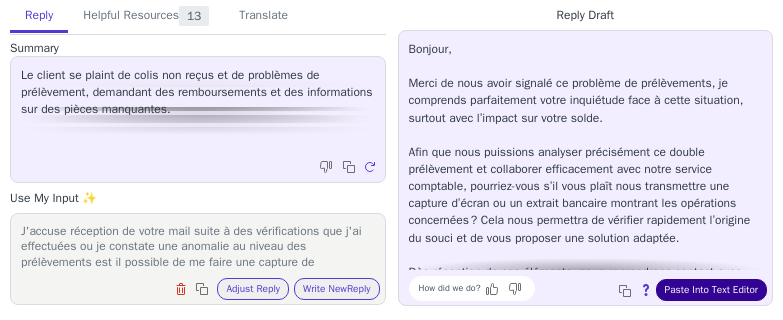 click on "Paste Into Text Editor" at bounding box center (711, 290) 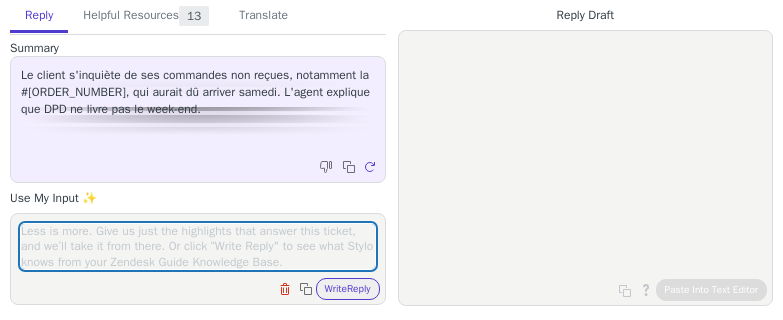 scroll, scrollTop: 0, scrollLeft: 0, axis: both 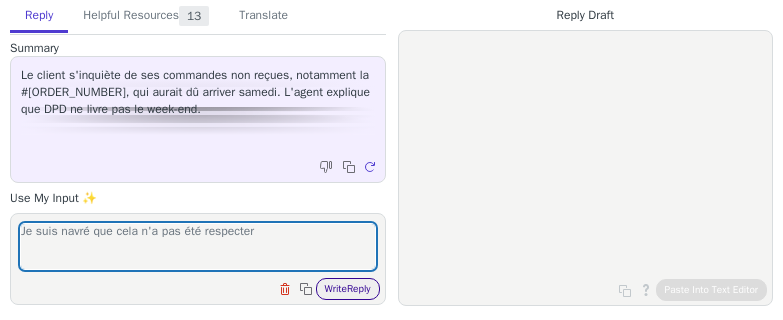 type on "Je suis navré que cela n'a pas été respecter" 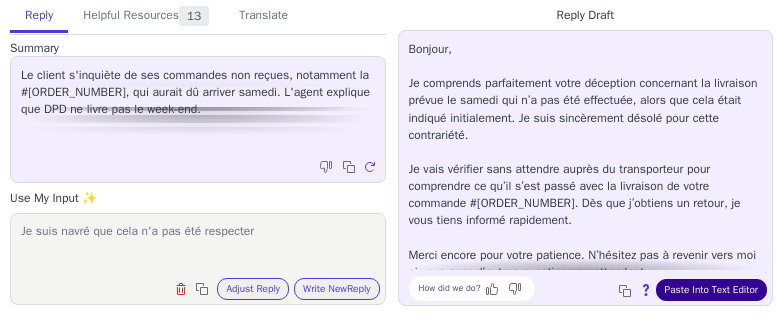 click on "Paste Into Text Editor" at bounding box center (711, 290) 